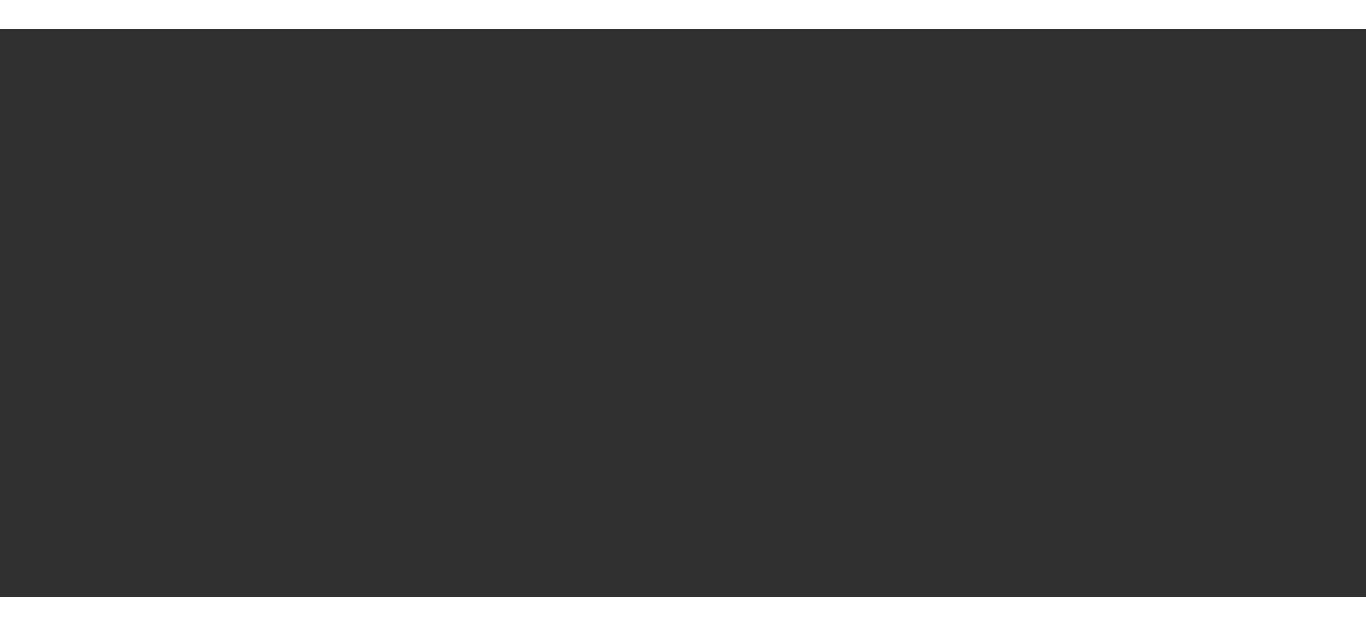 scroll, scrollTop: 0, scrollLeft: 0, axis: both 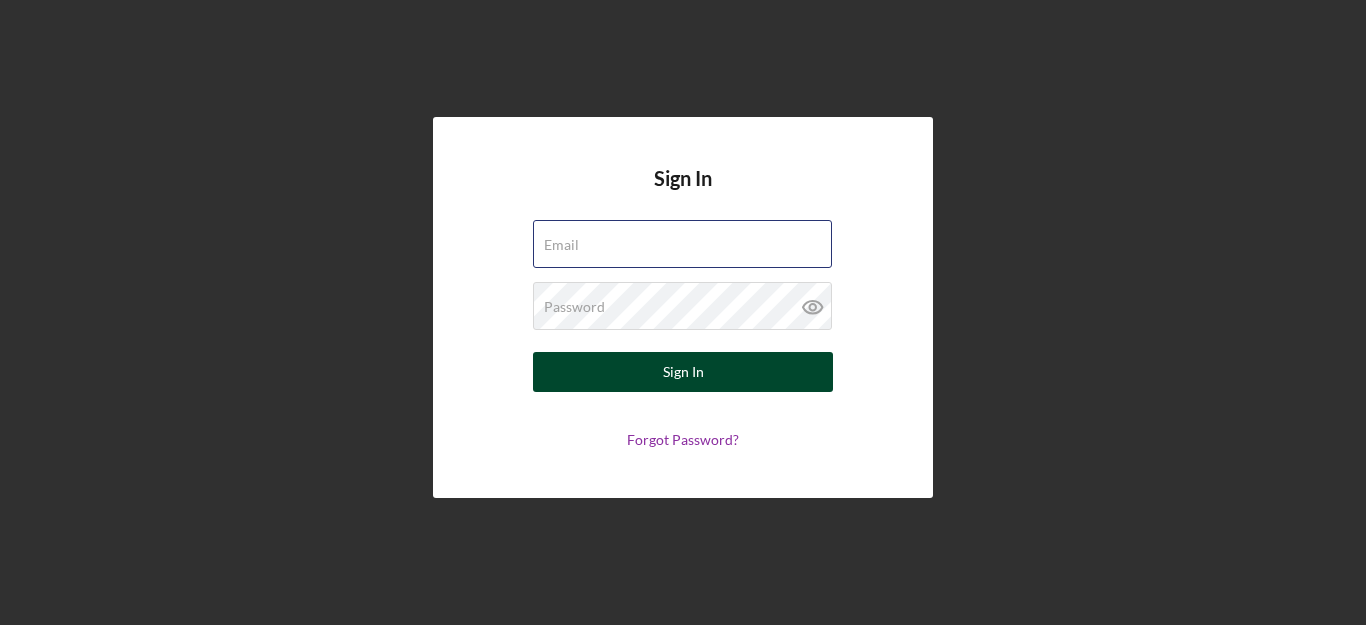 type on "dr.[LAST]@example.com" 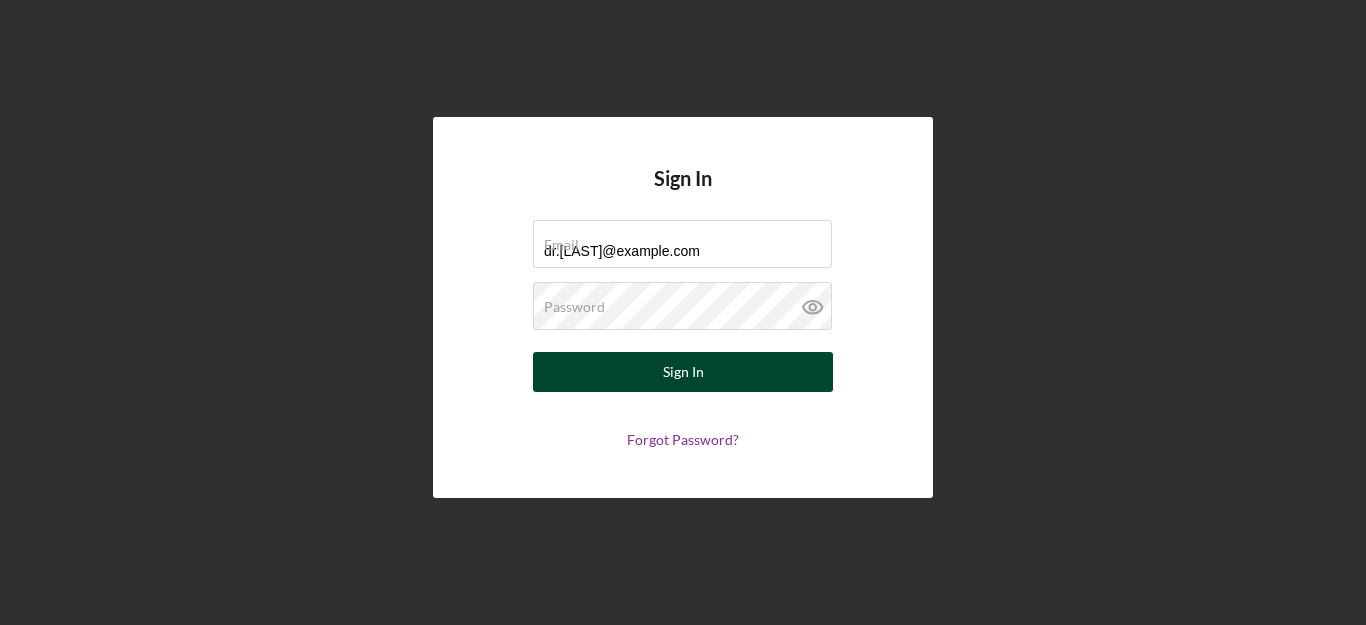 click on "Sign In" at bounding box center (683, 372) 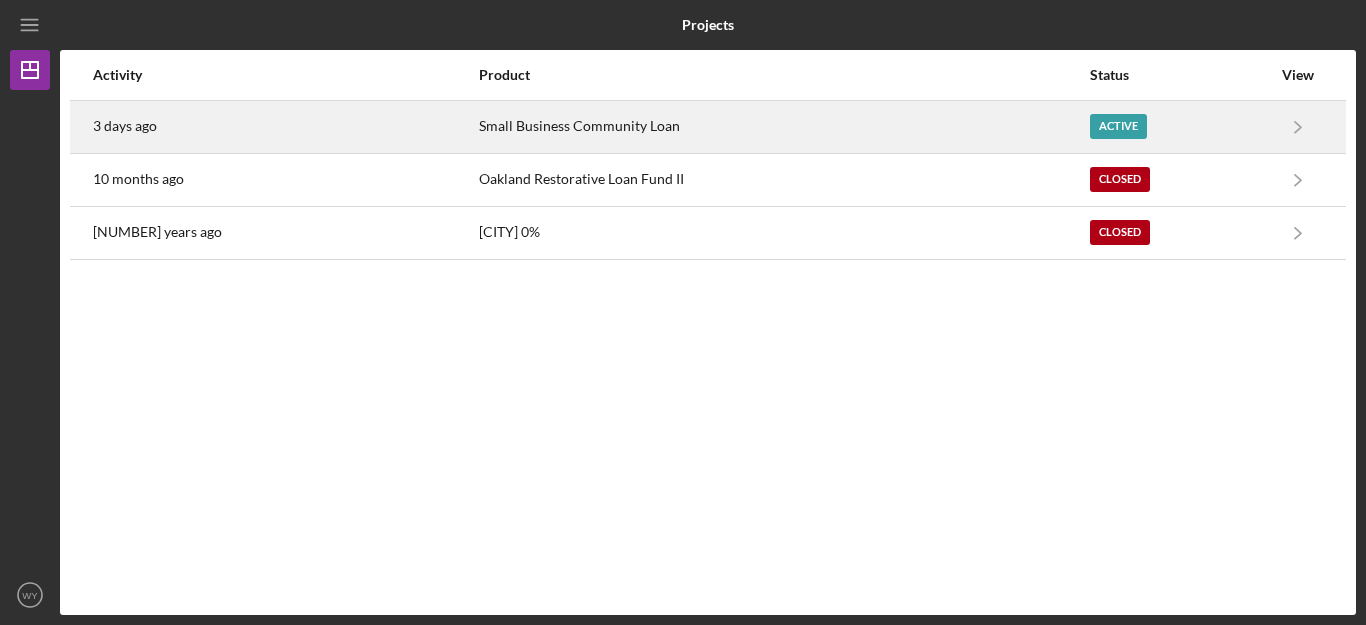 click on "Active" at bounding box center [1118, 126] 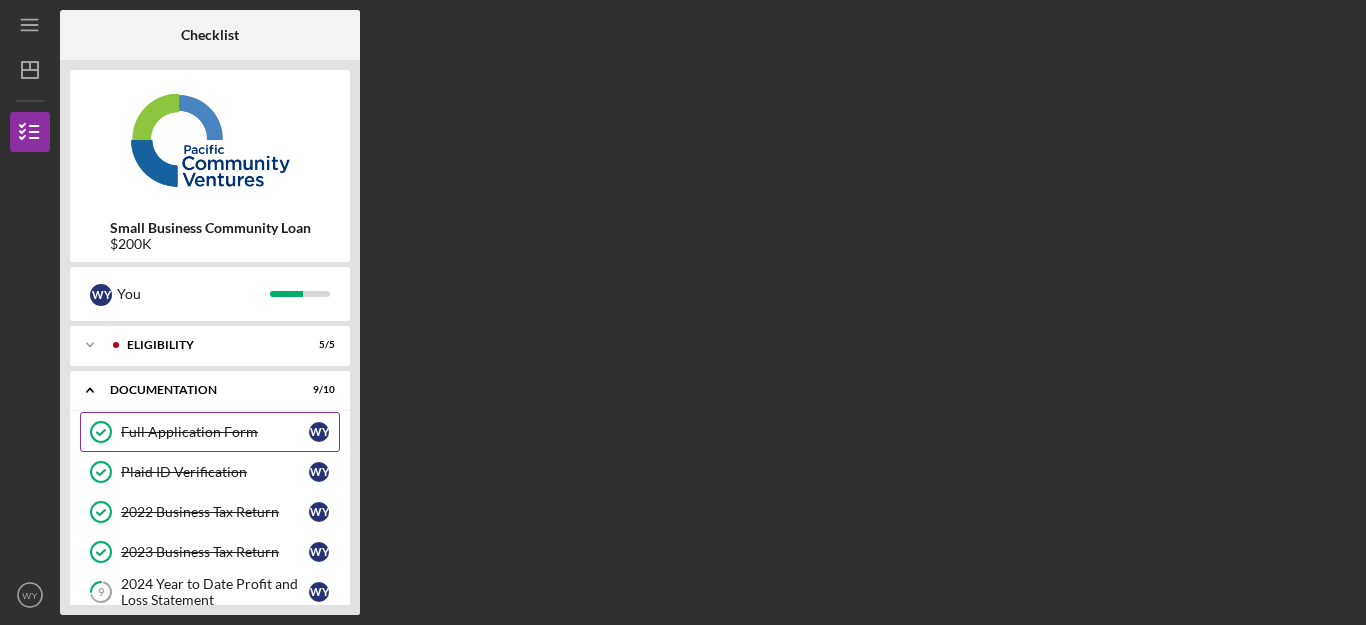 click on "Full Application Form" at bounding box center [215, 432] 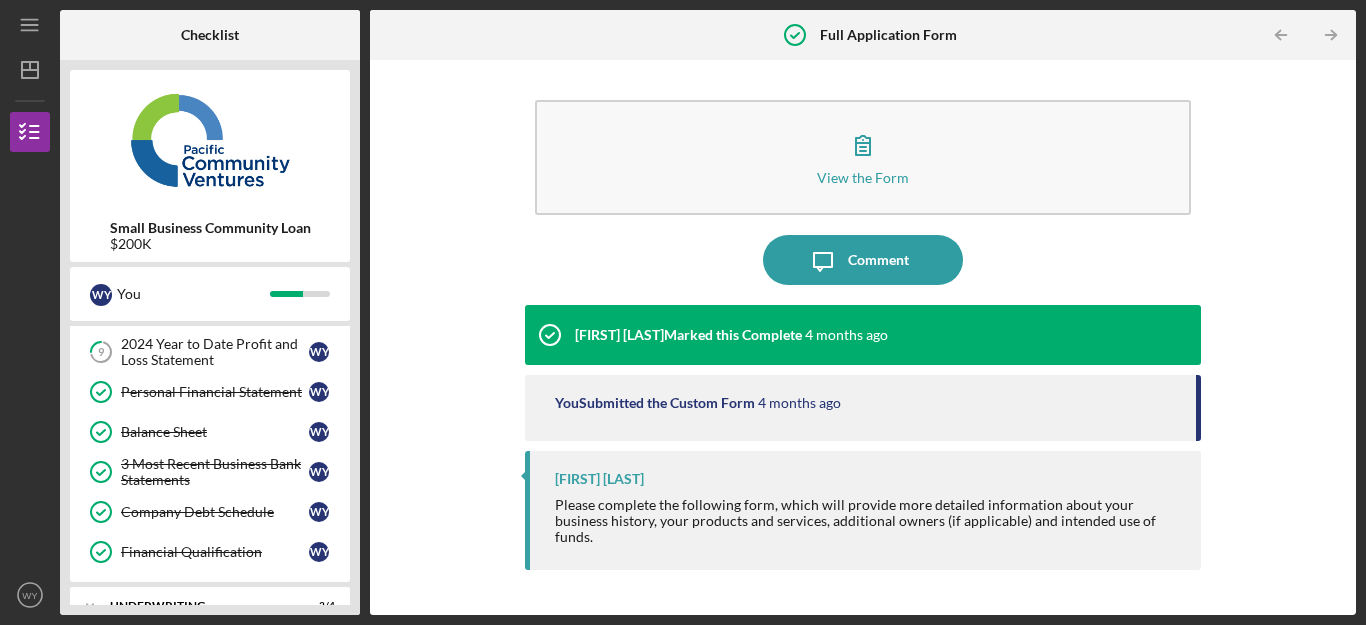 scroll, scrollTop: 280, scrollLeft: 0, axis: vertical 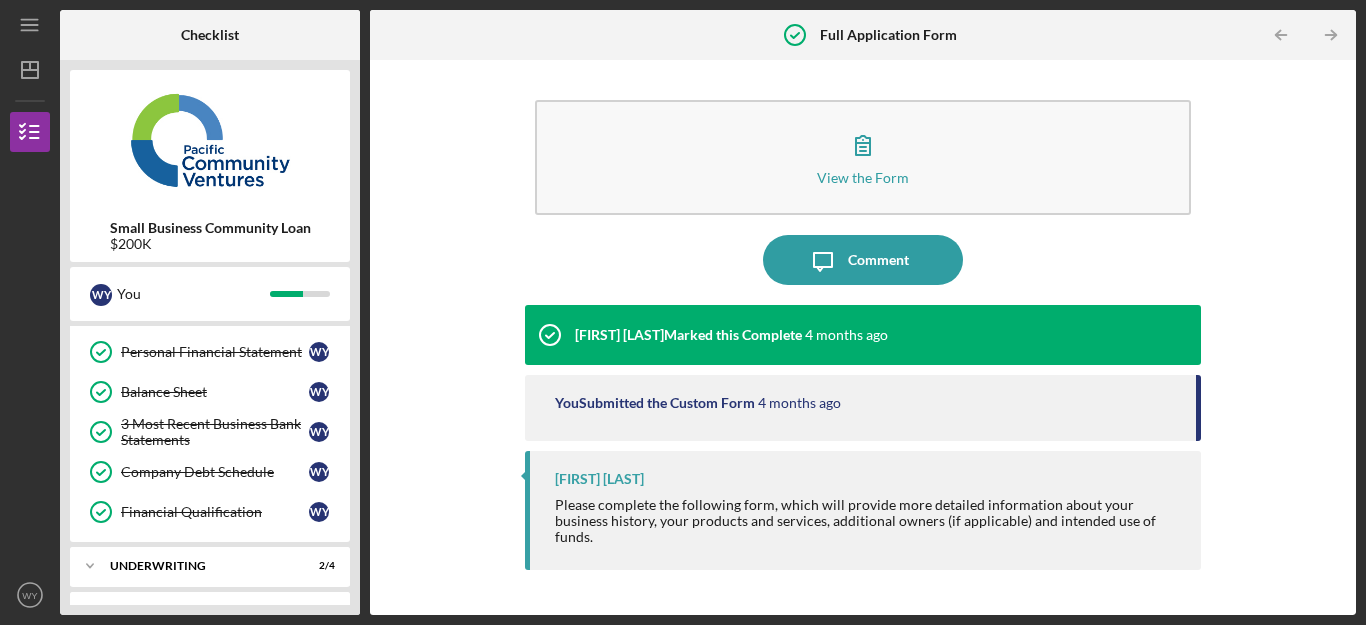 click on "3 Most Recent Business Bank Statements" at bounding box center (215, 432) 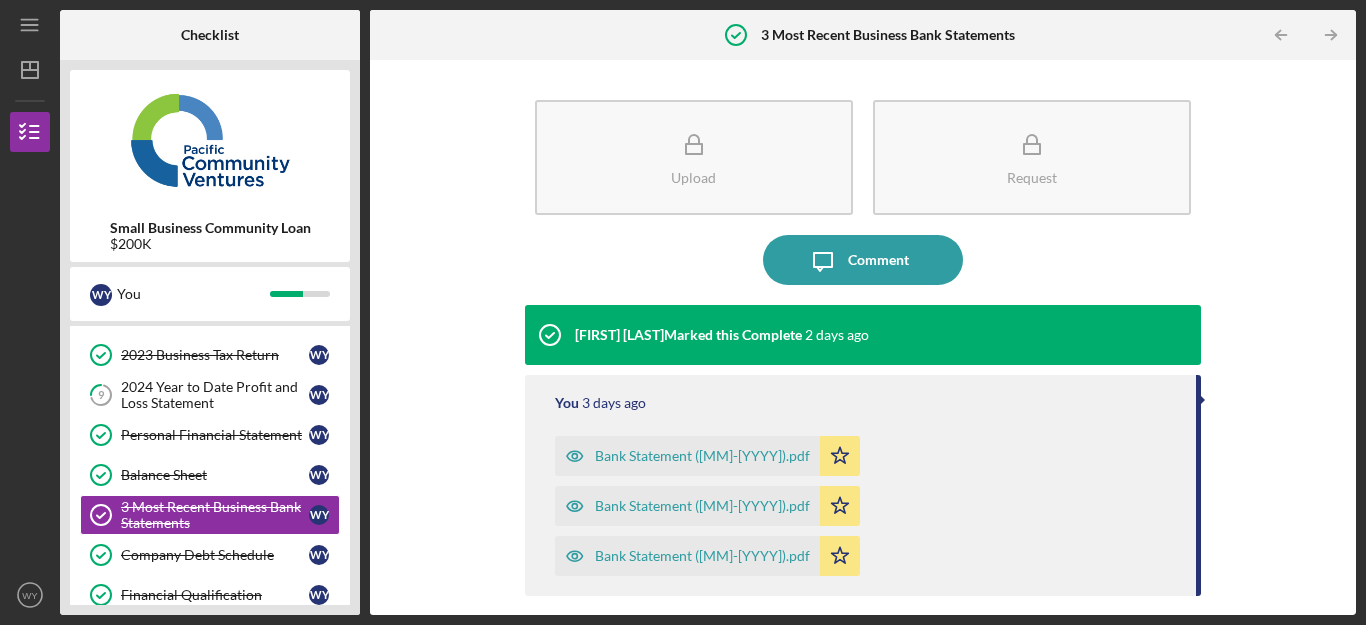 scroll, scrollTop: 157, scrollLeft: 0, axis: vertical 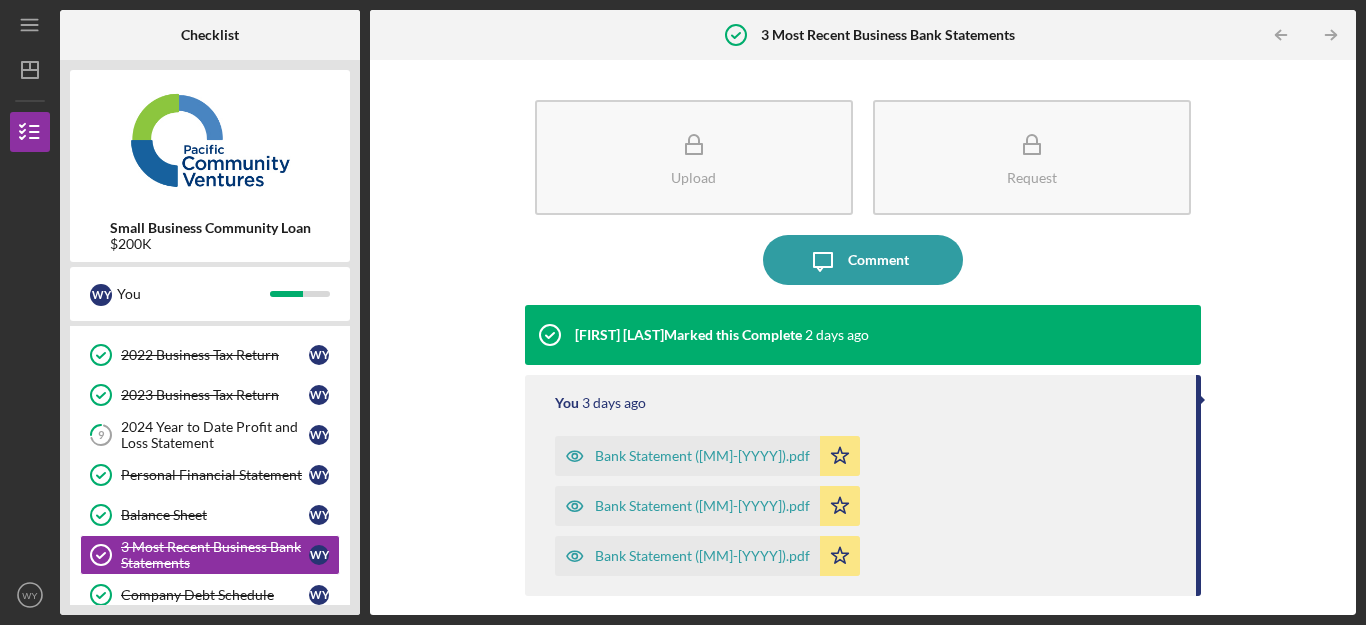 click on "2024 Year to Date Profit and Loss Statement" at bounding box center (215, 435) 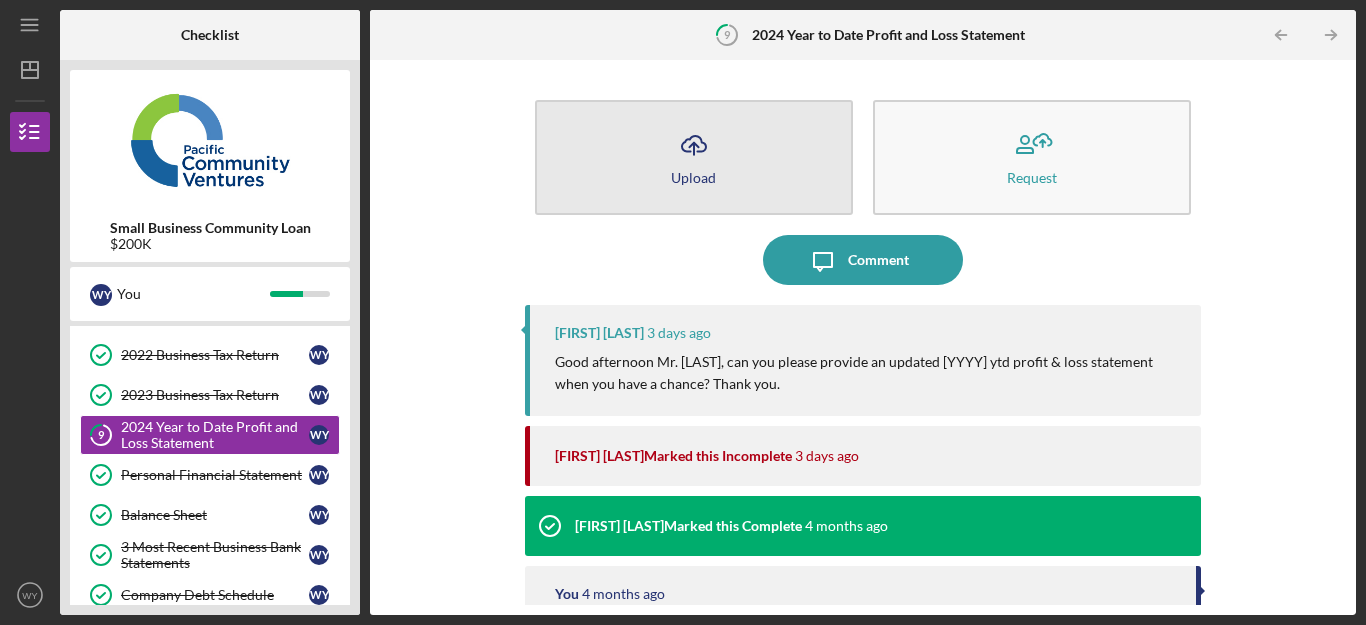 click on "Icon/Upload" 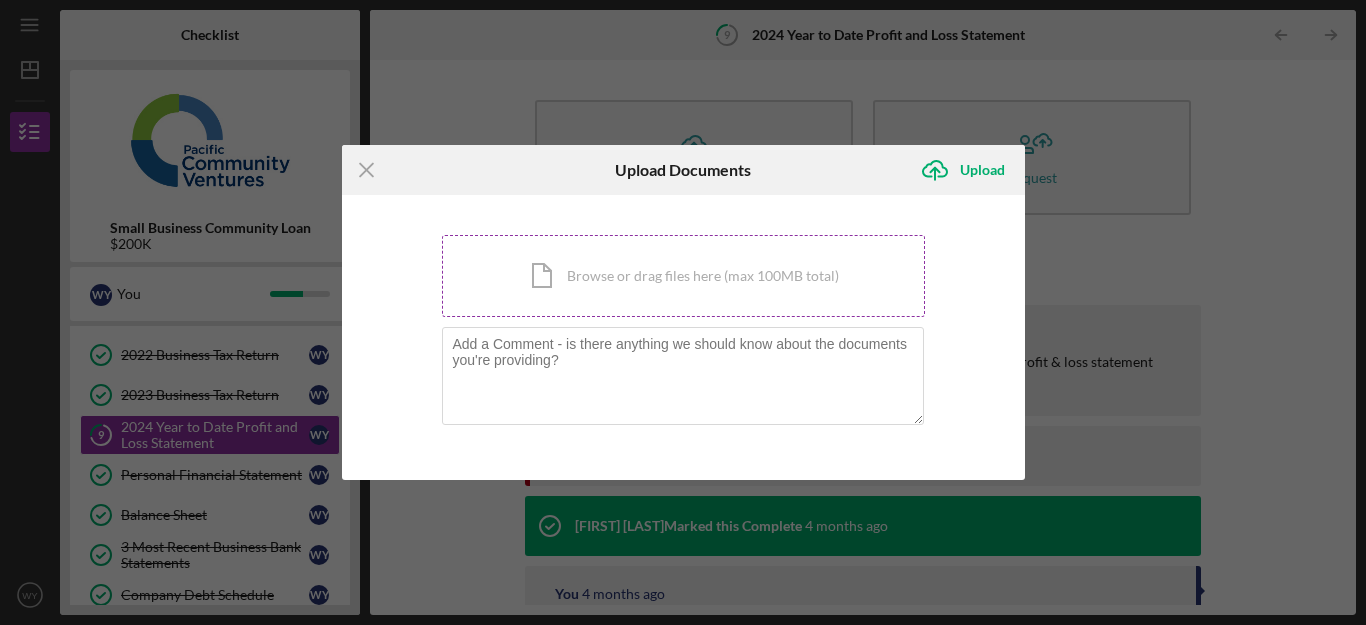click on "Icon/Document Browse or drag files here (max 100MB total) Tap to choose files or take a photo" at bounding box center (683, 276) 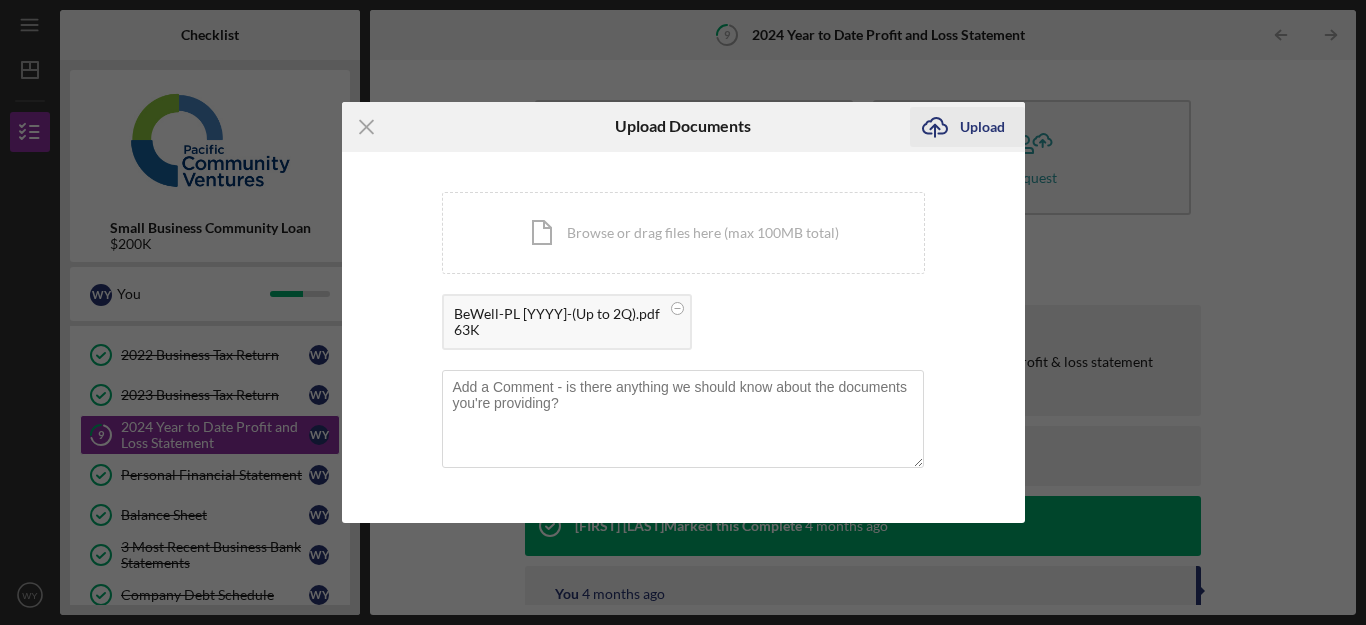 click on "Upload" at bounding box center (982, 127) 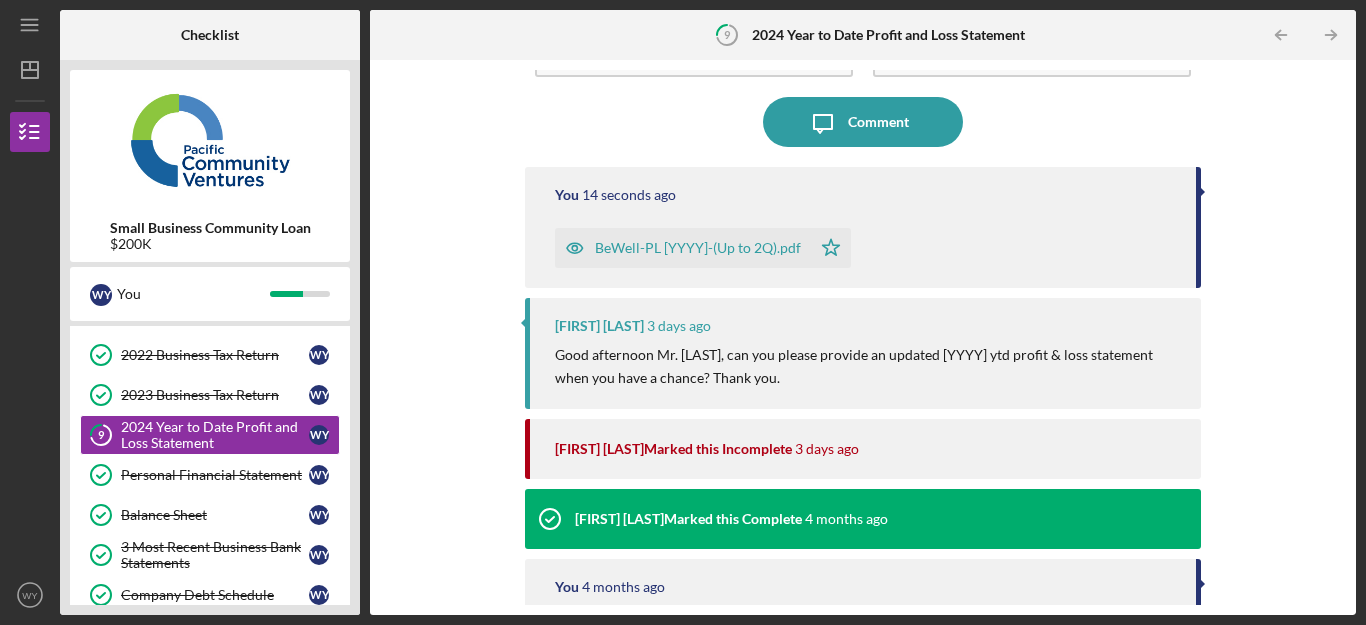 scroll, scrollTop: 139, scrollLeft: 0, axis: vertical 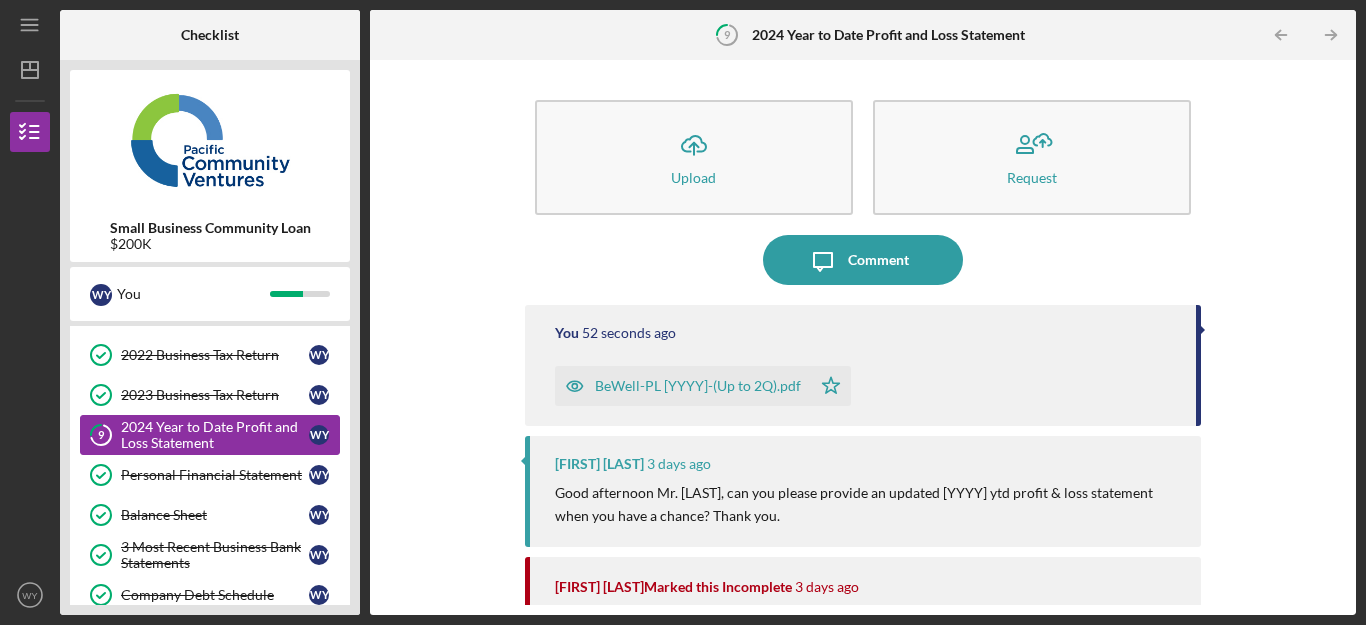 click on "2024 Year to Date Profit and Loss Statement" at bounding box center (215, 435) 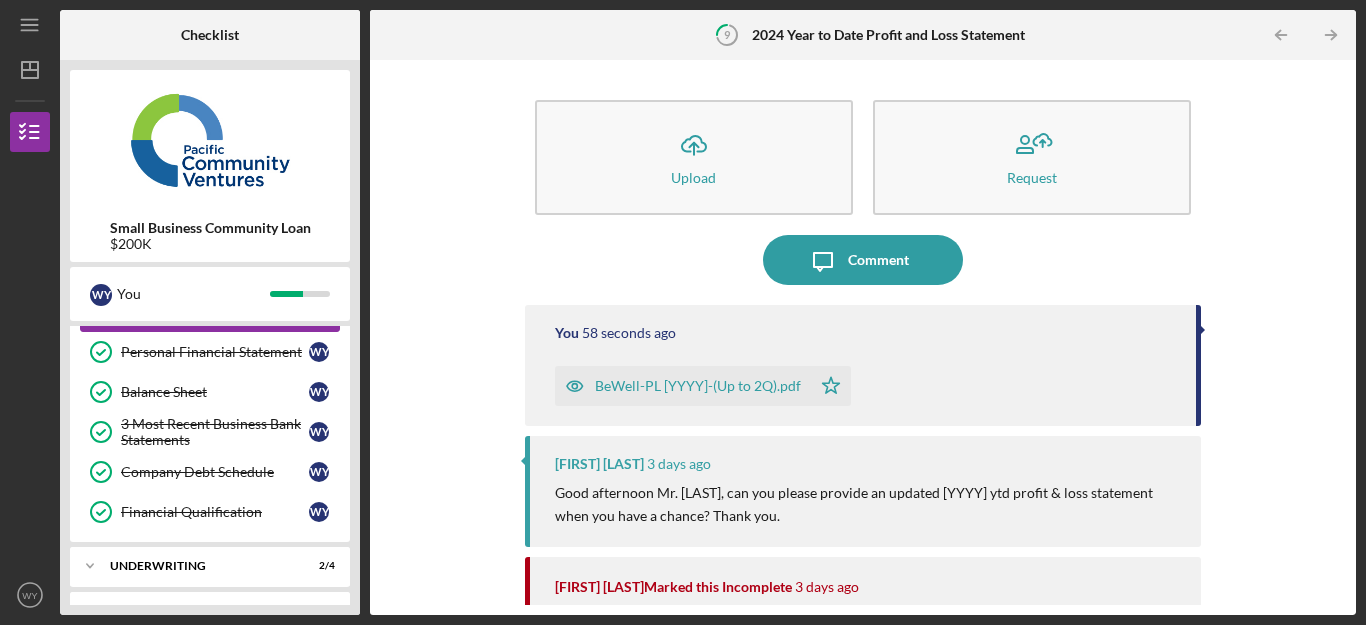 scroll, scrollTop: 317, scrollLeft: 0, axis: vertical 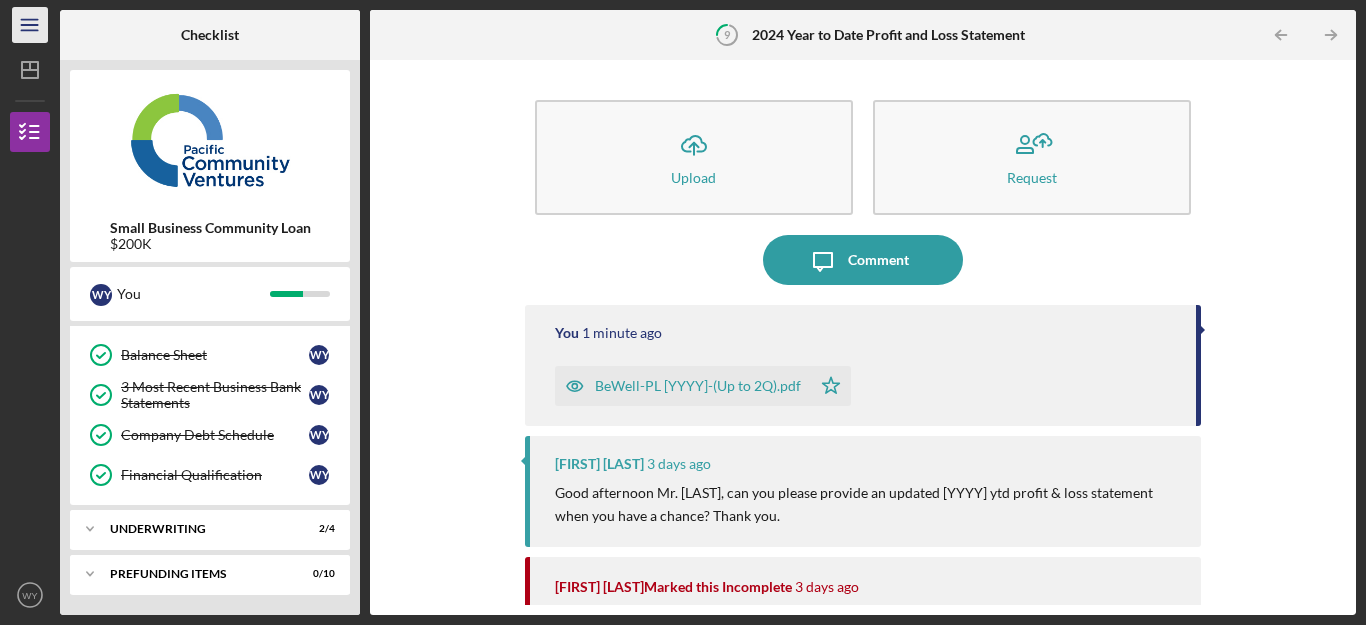 click 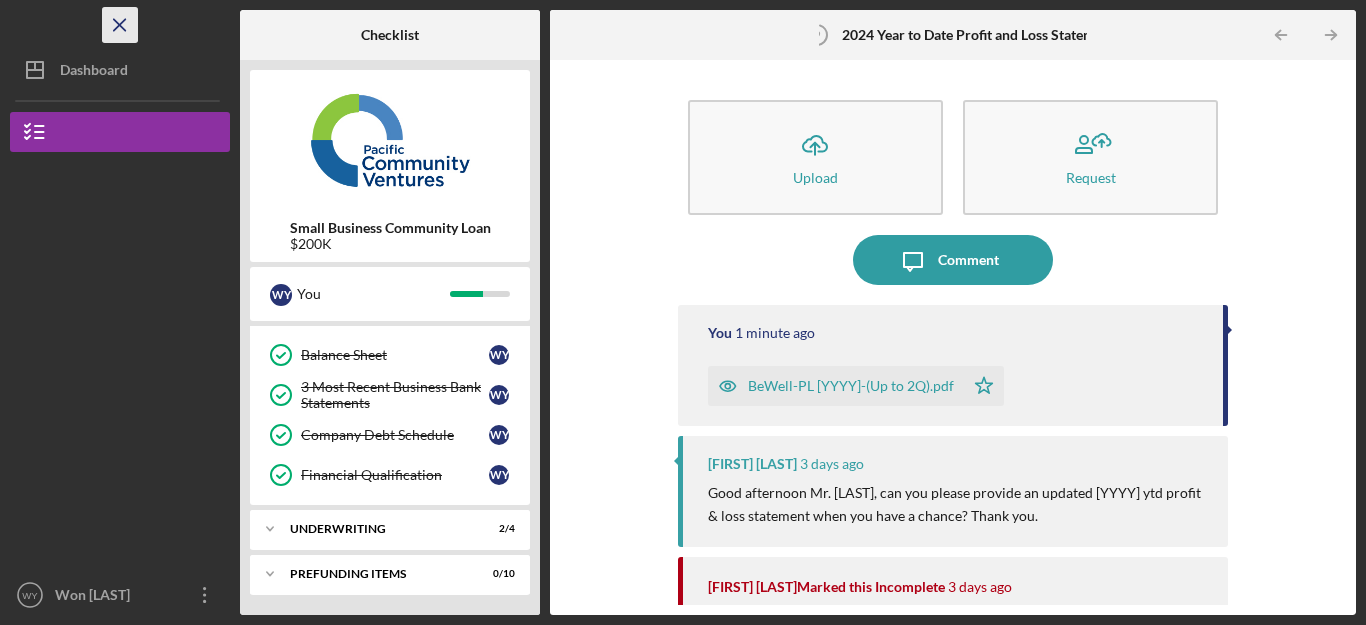 click on "Icon/Menu Close" 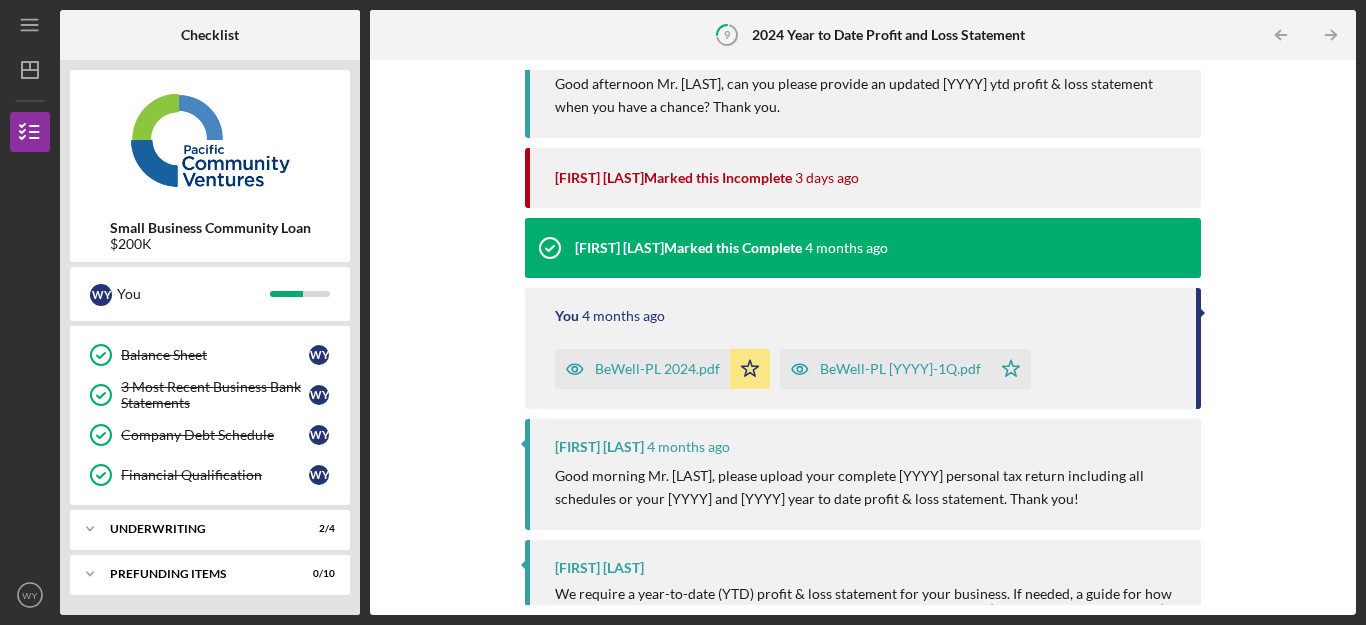 scroll, scrollTop: 273, scrollLeft: 0, axis: vertical 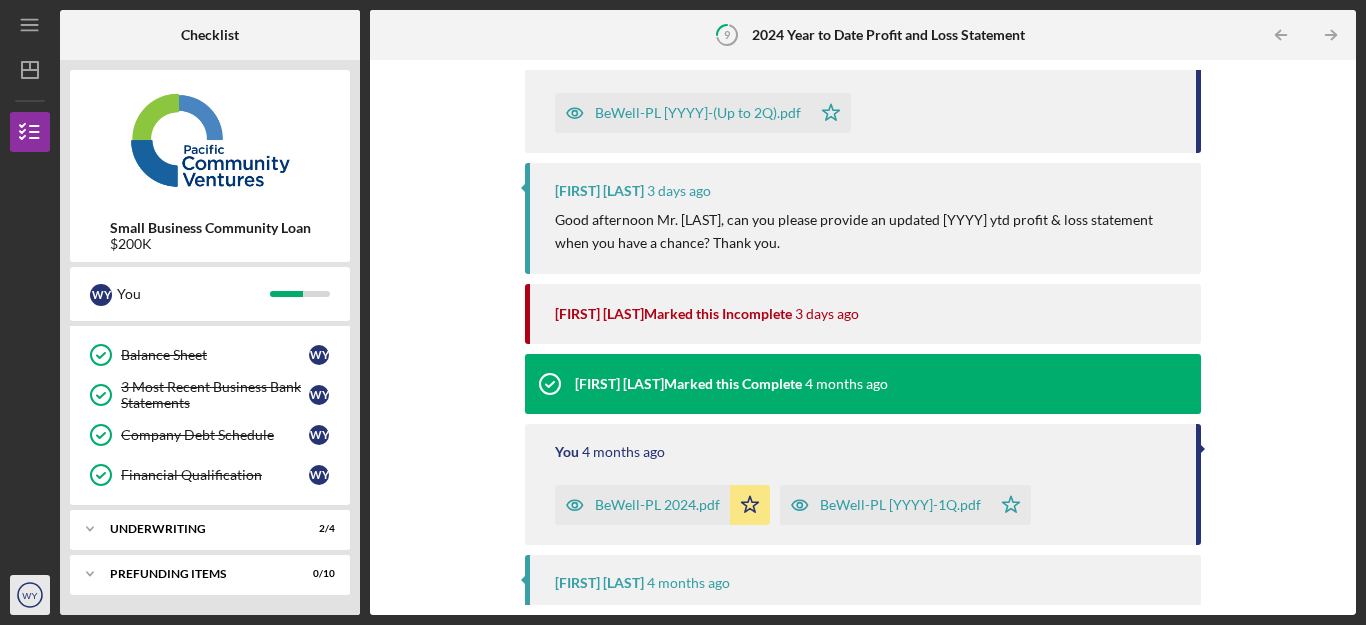 click on "WY" 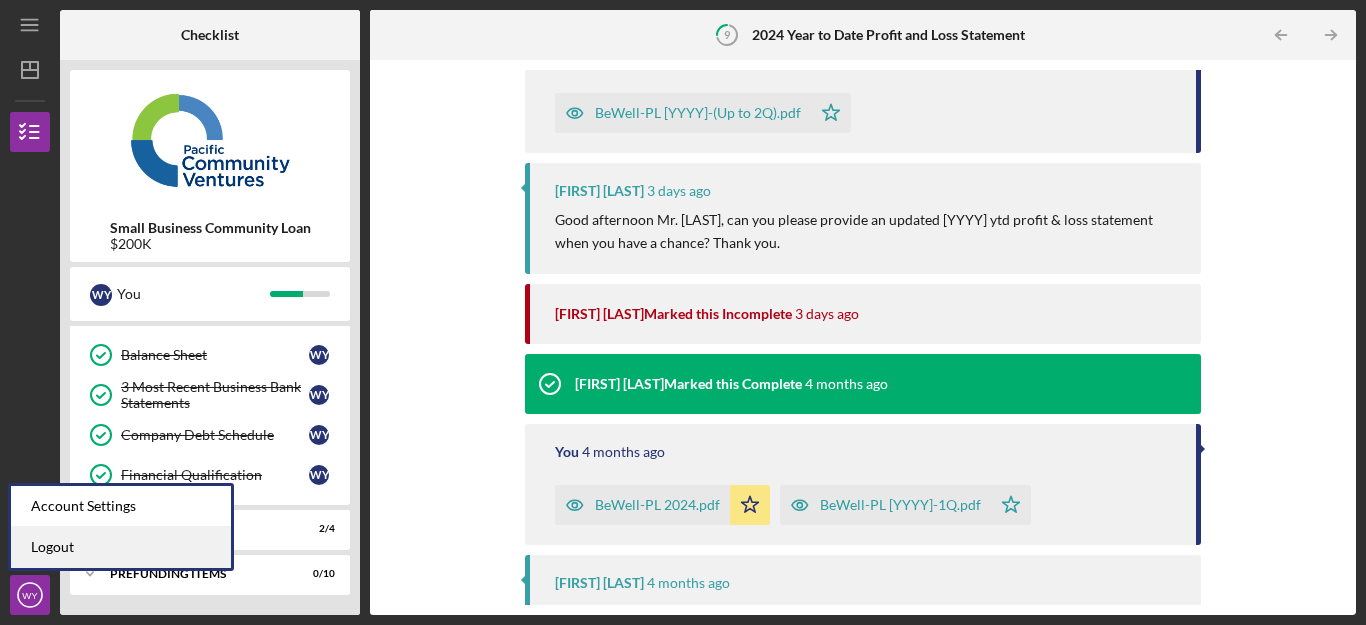click on "Logout" at bounding box center (121, 547) 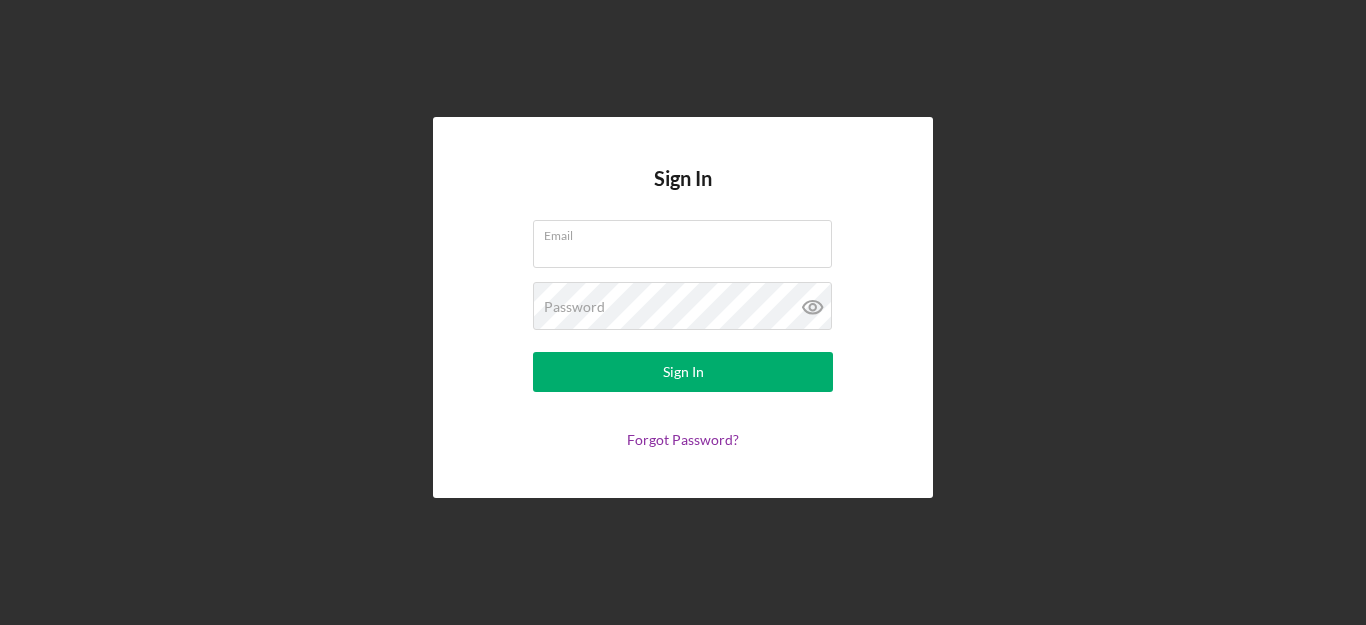 type on "dr.[LAST]@example.com" 